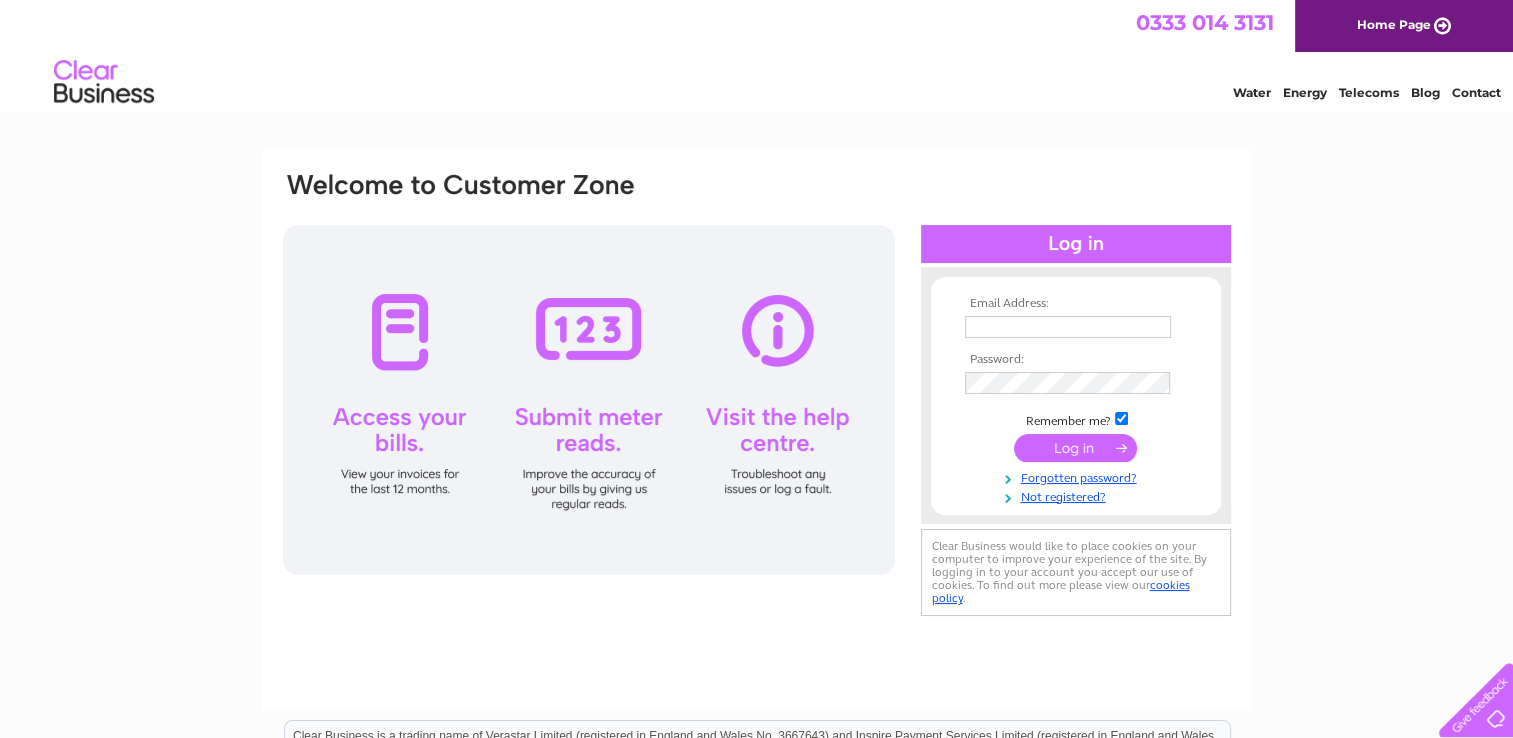 scroll, scrollTop: 0, scrollLeft: 0, axis: both 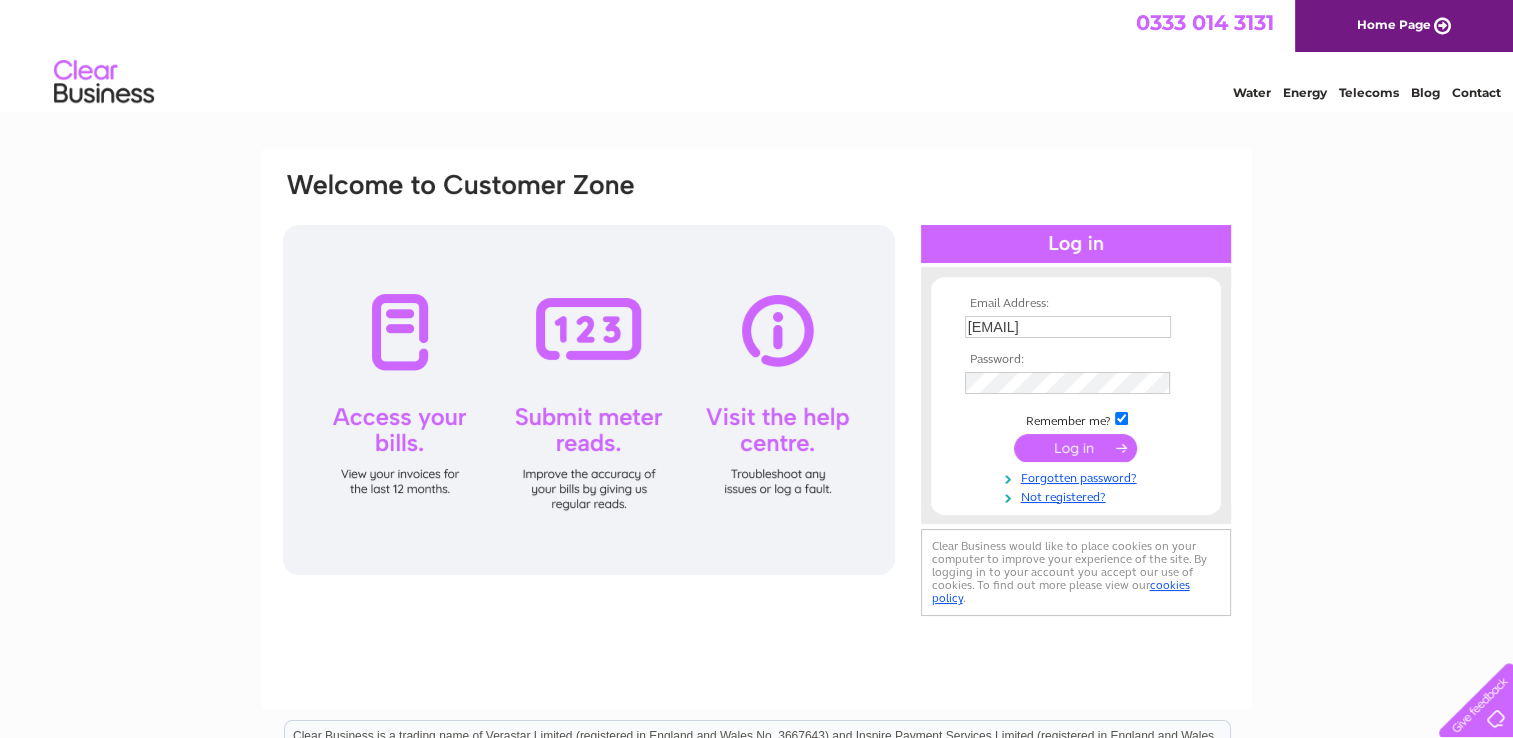 click at bounding box center [1075, 448] 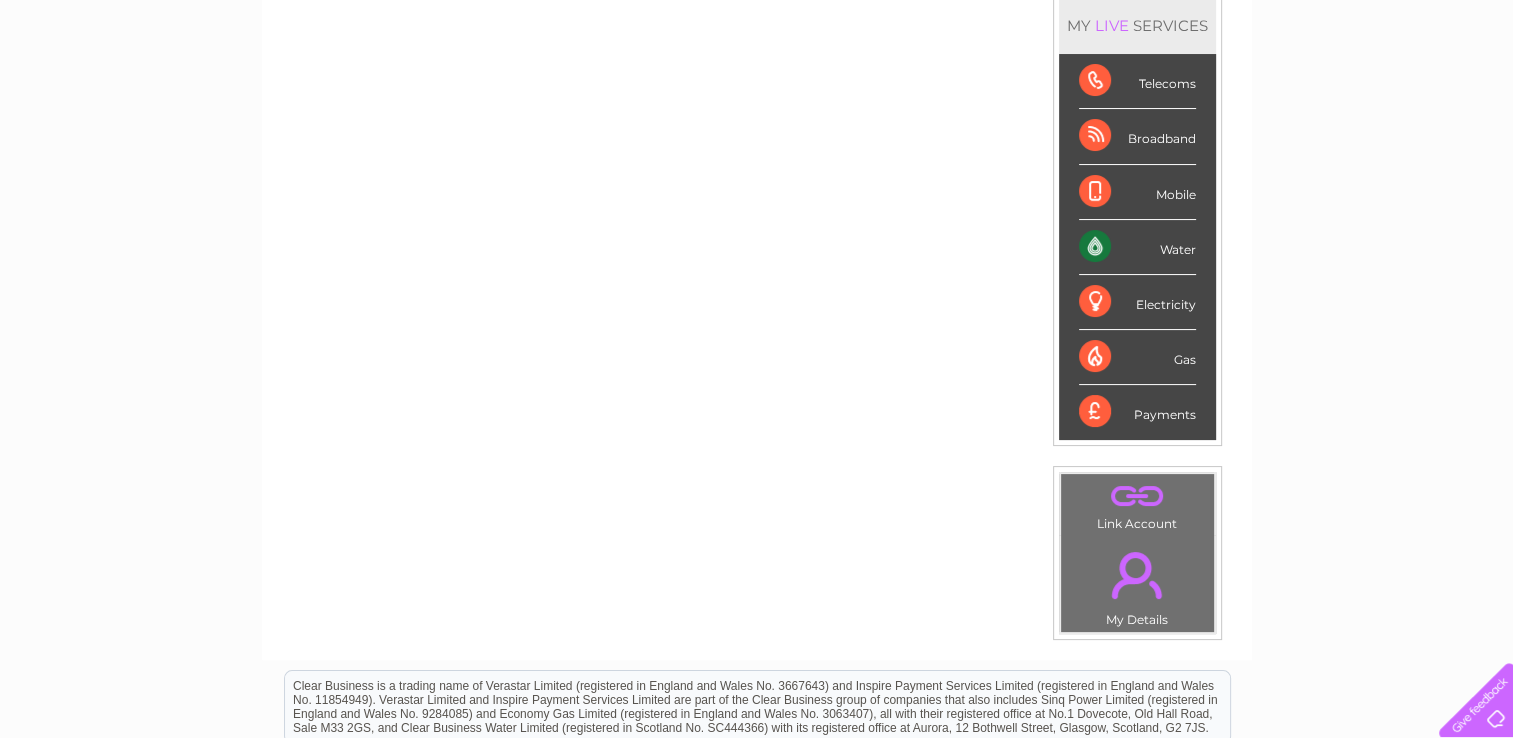 scroll, scrollTop: 0, scrollLeft: 0, axis: both 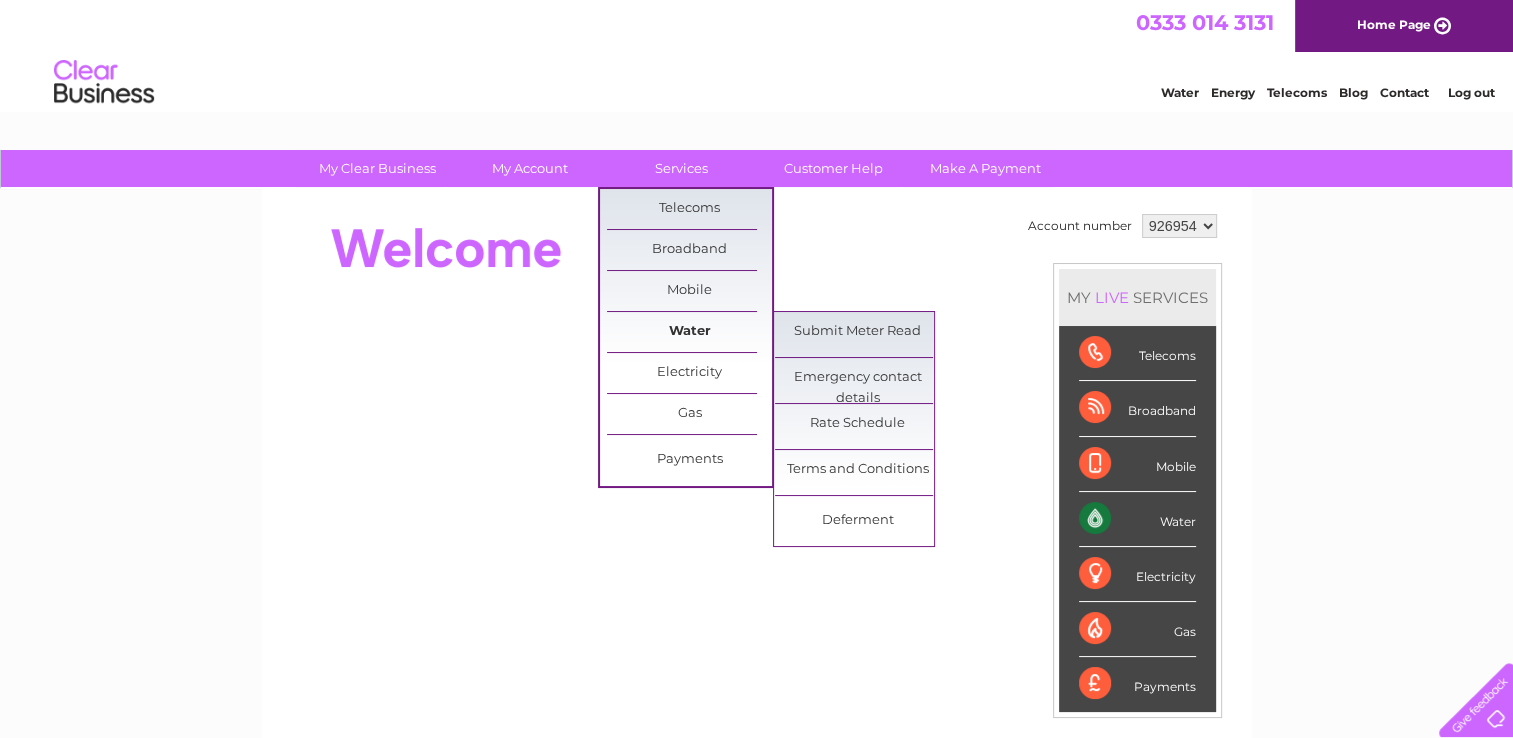 click on "Water" at bounding box center (689, 332) 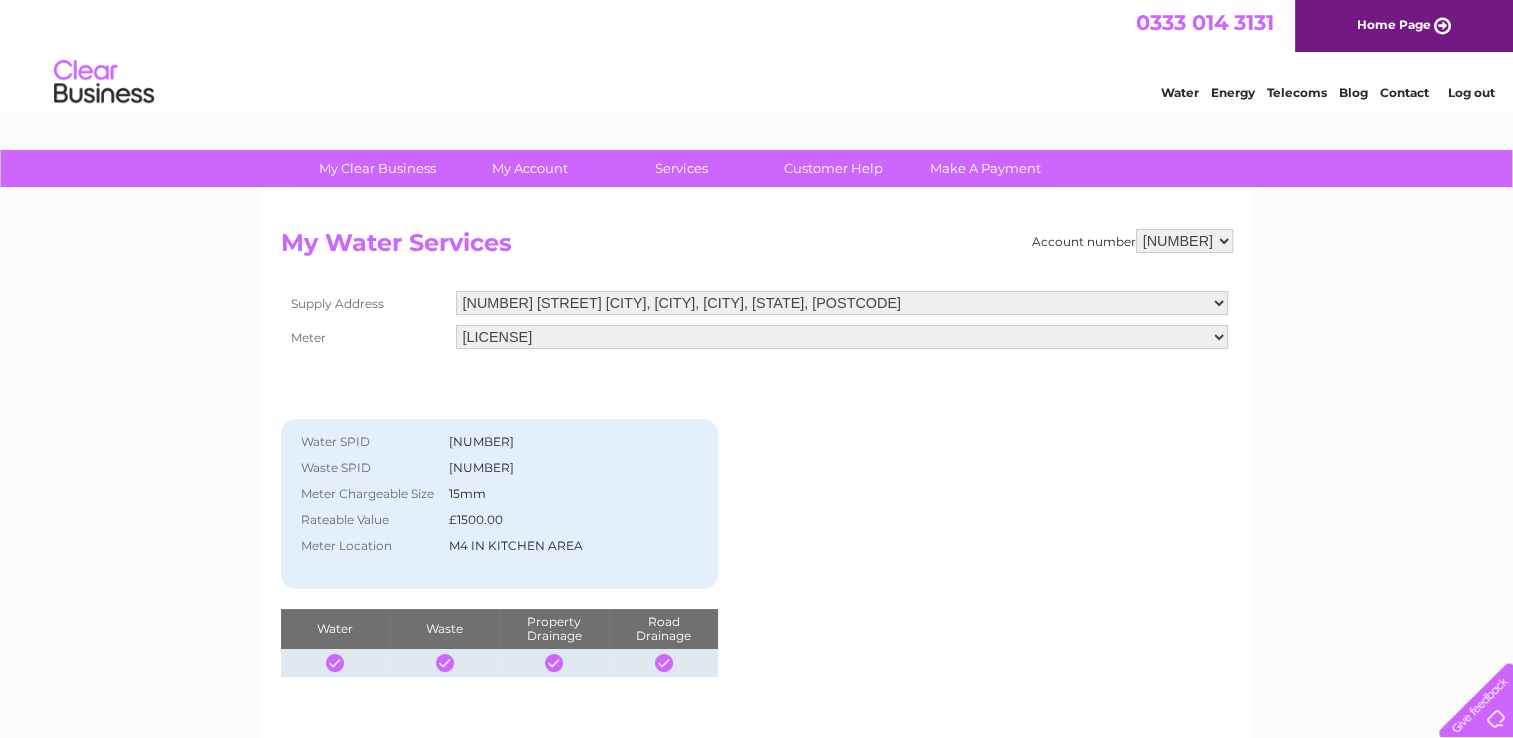 scroll, scrollTop: 0, scrollLeft: 0, axis: both 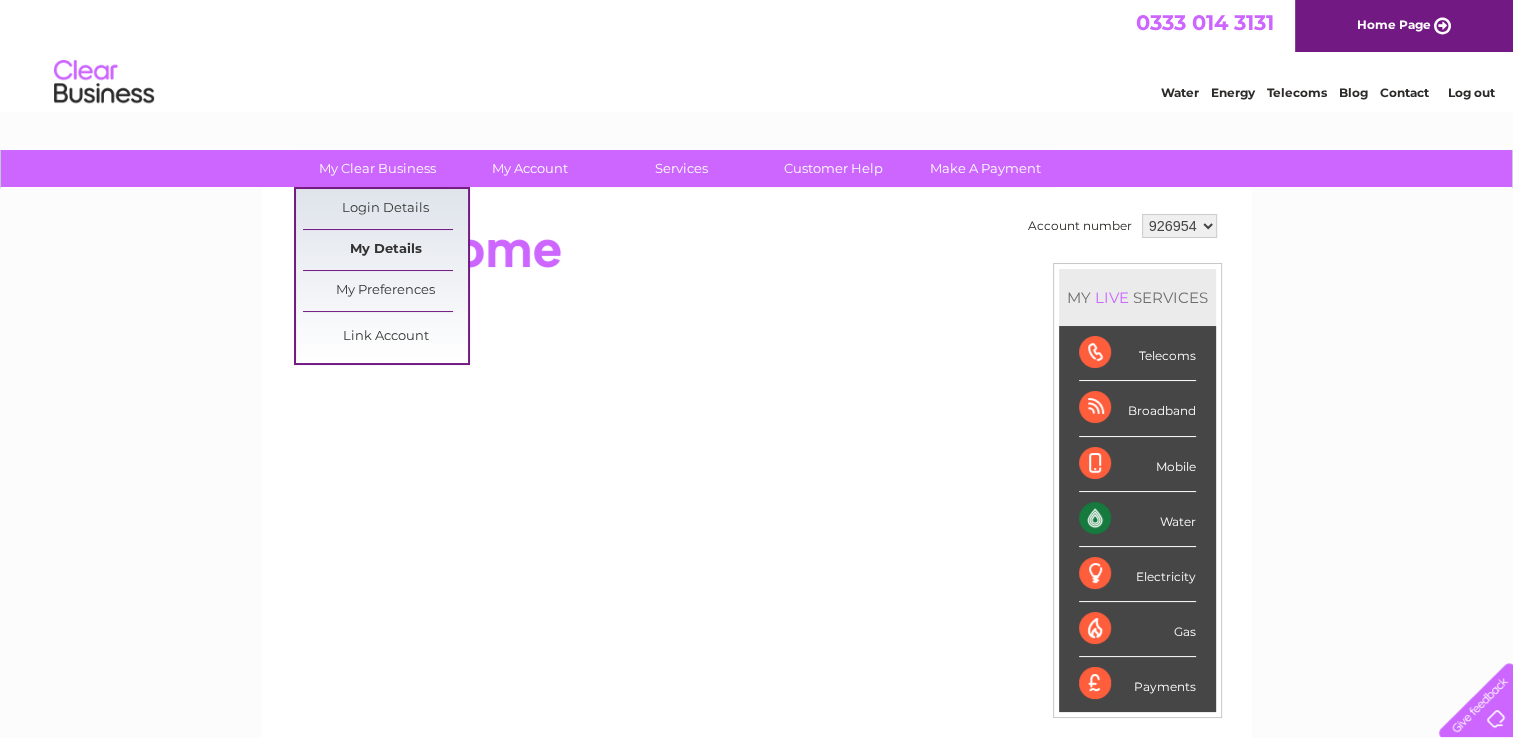 click on "My Details" at bounding box center [385, 250] 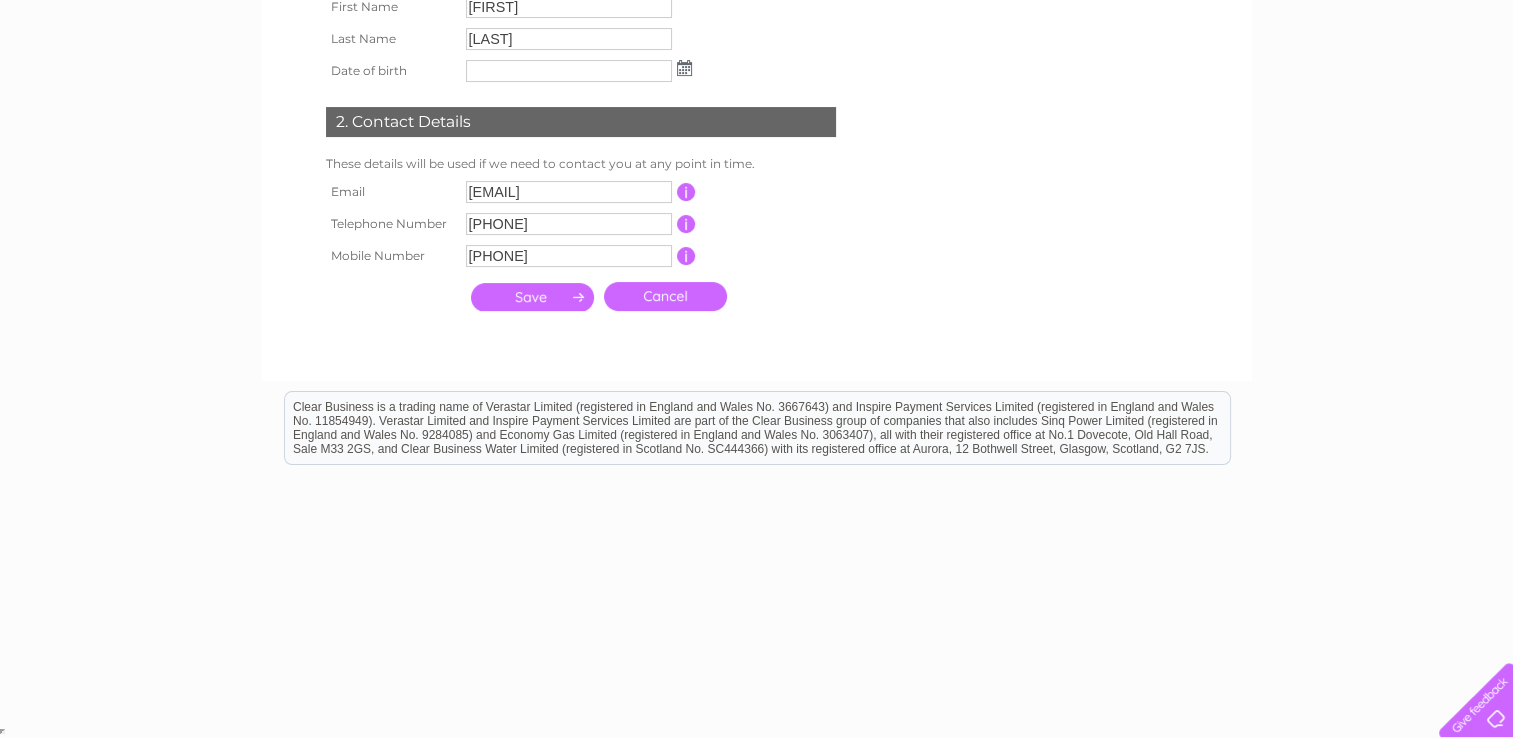 scroll, scrollTop: 0, scrollLeft: 0, axis: both 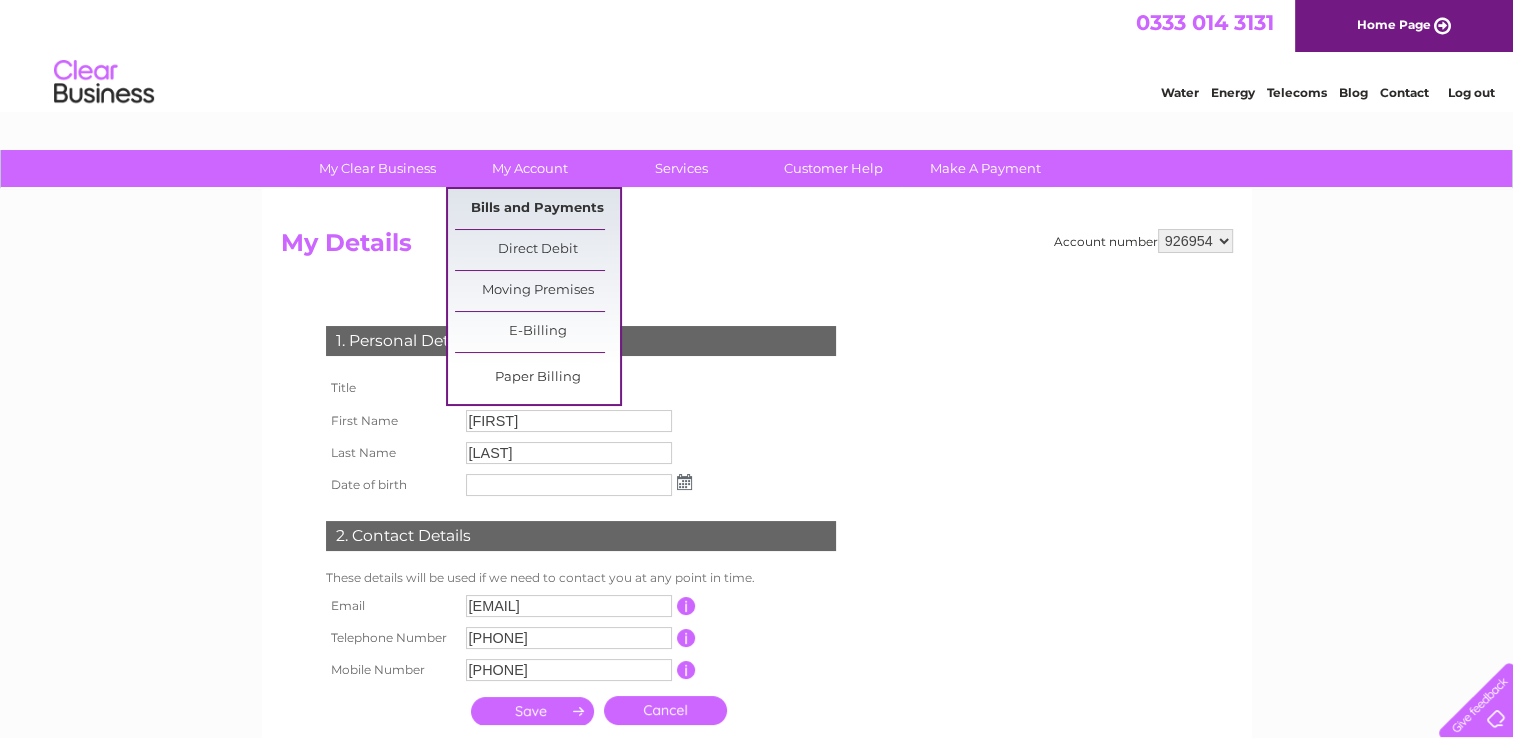 click on "Bills and Payments" at bounding box center [537, 209] 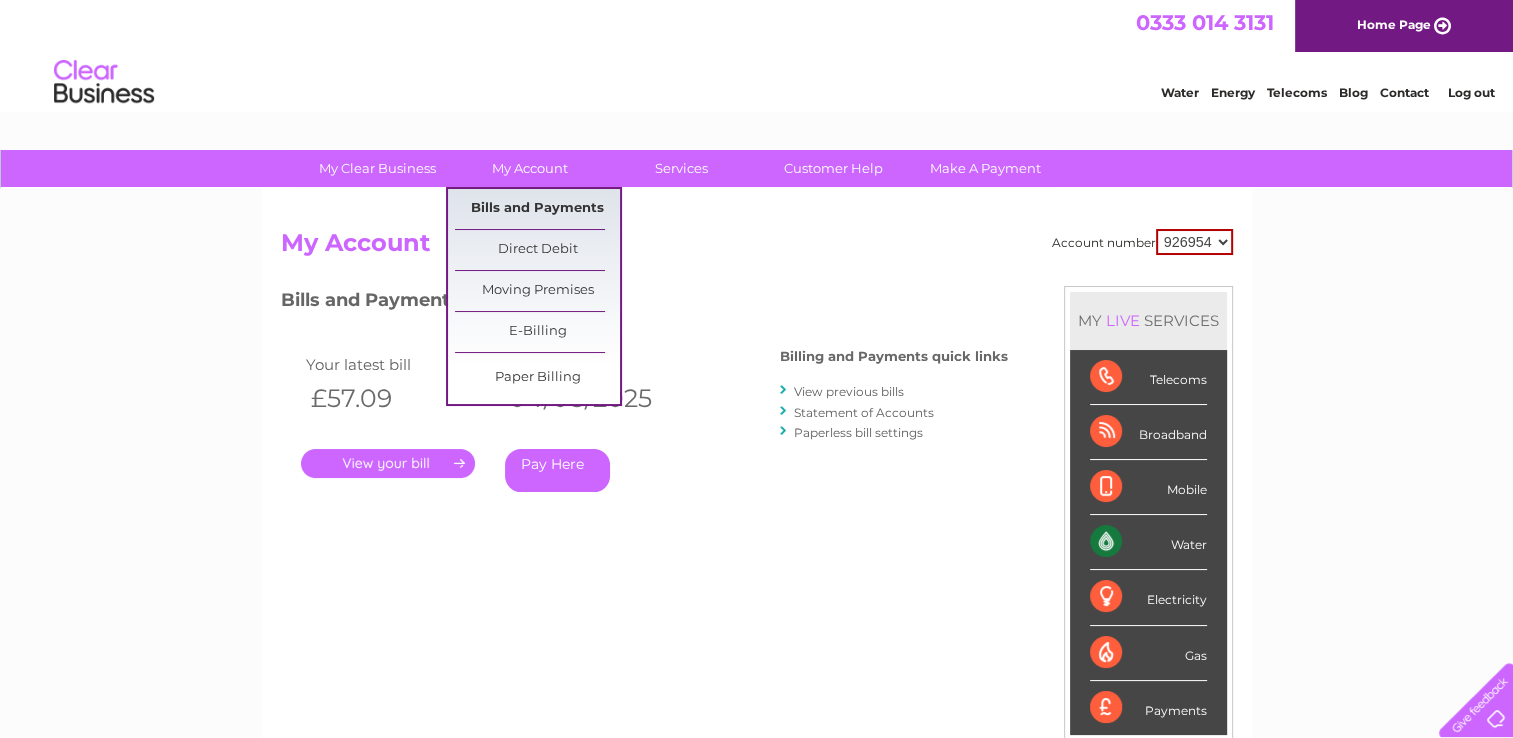 scroll, scrollTop: 0, scrollLeft: 0, axis: both 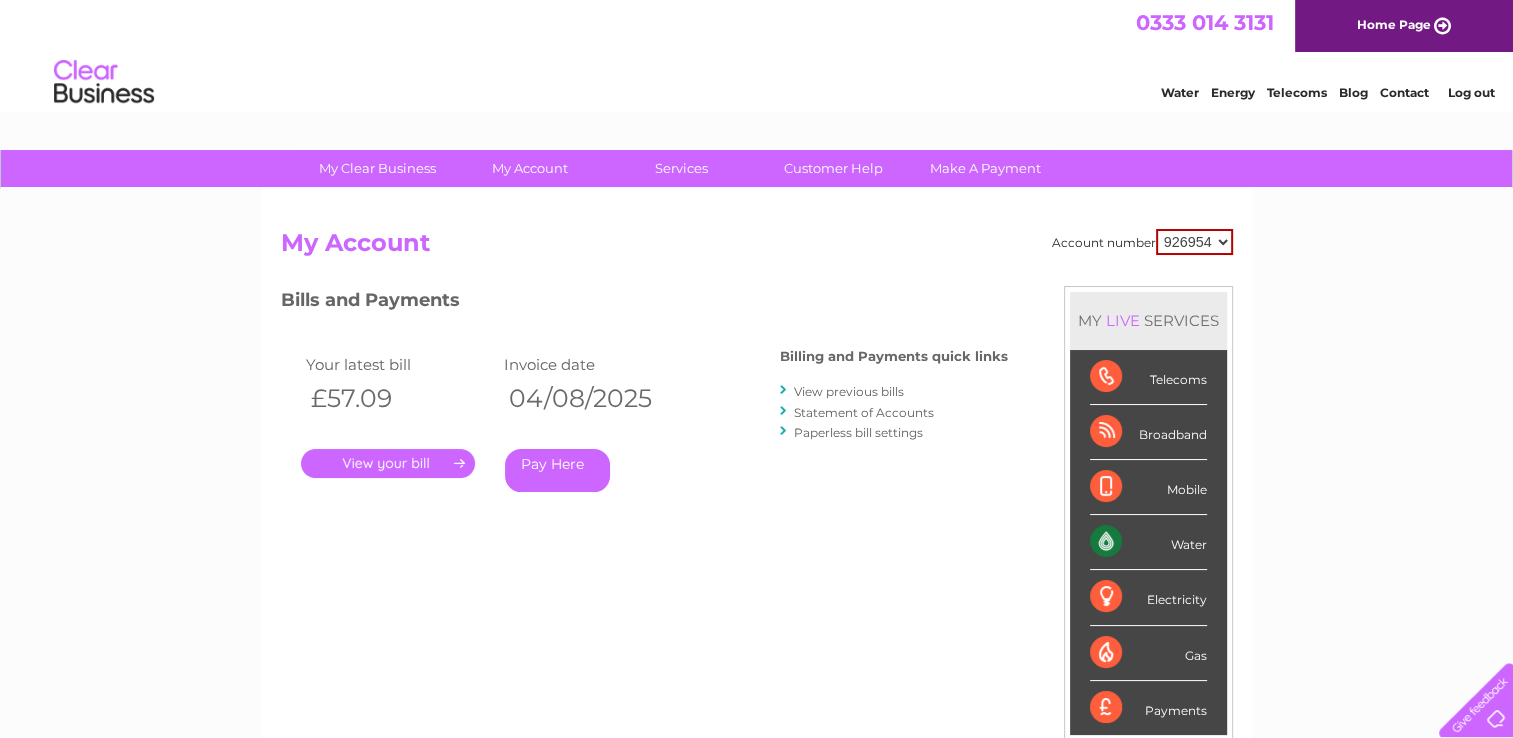 click on "View previous bills" at bounding box center [849, 391] 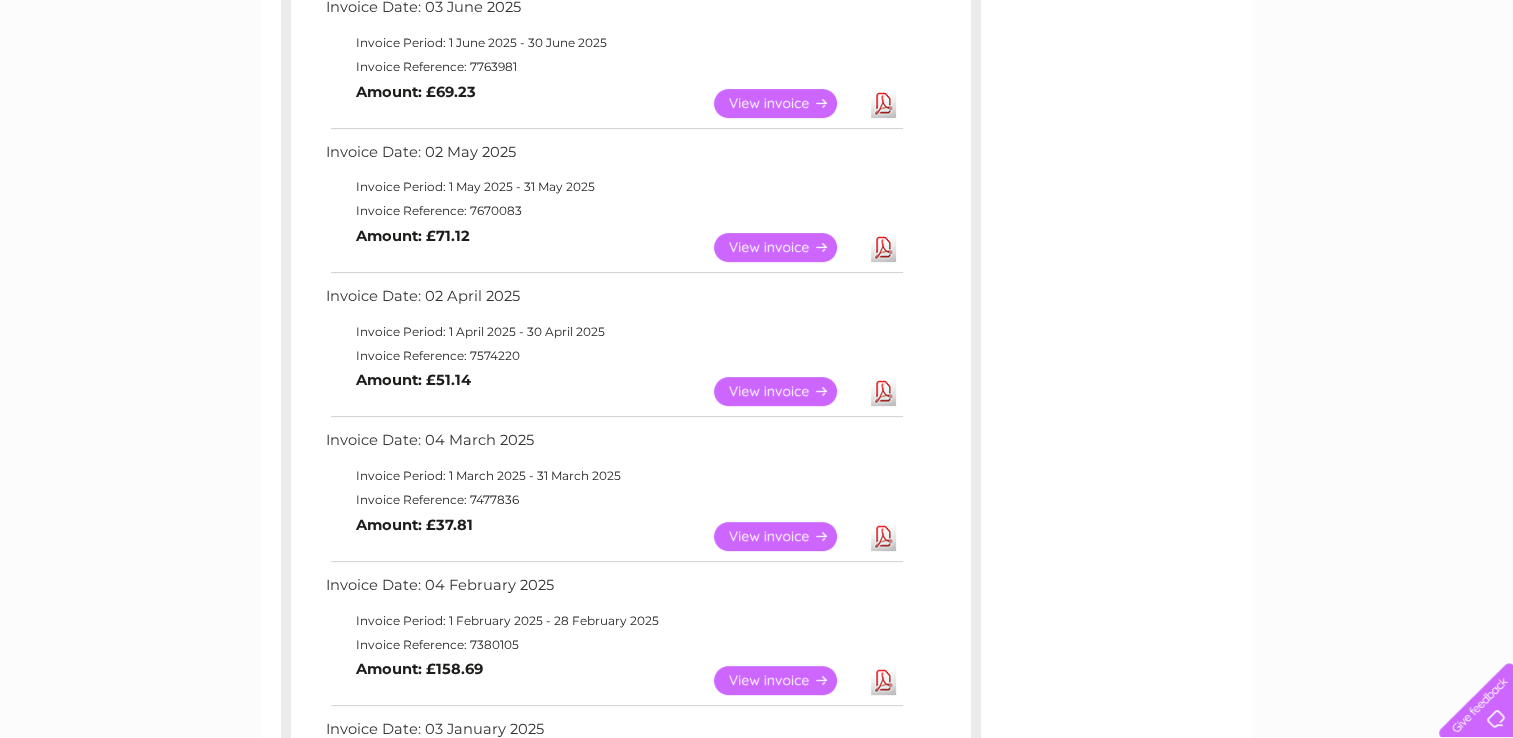 scroll, scrollTop: 674, scrollLeft: 0, axis: vertical 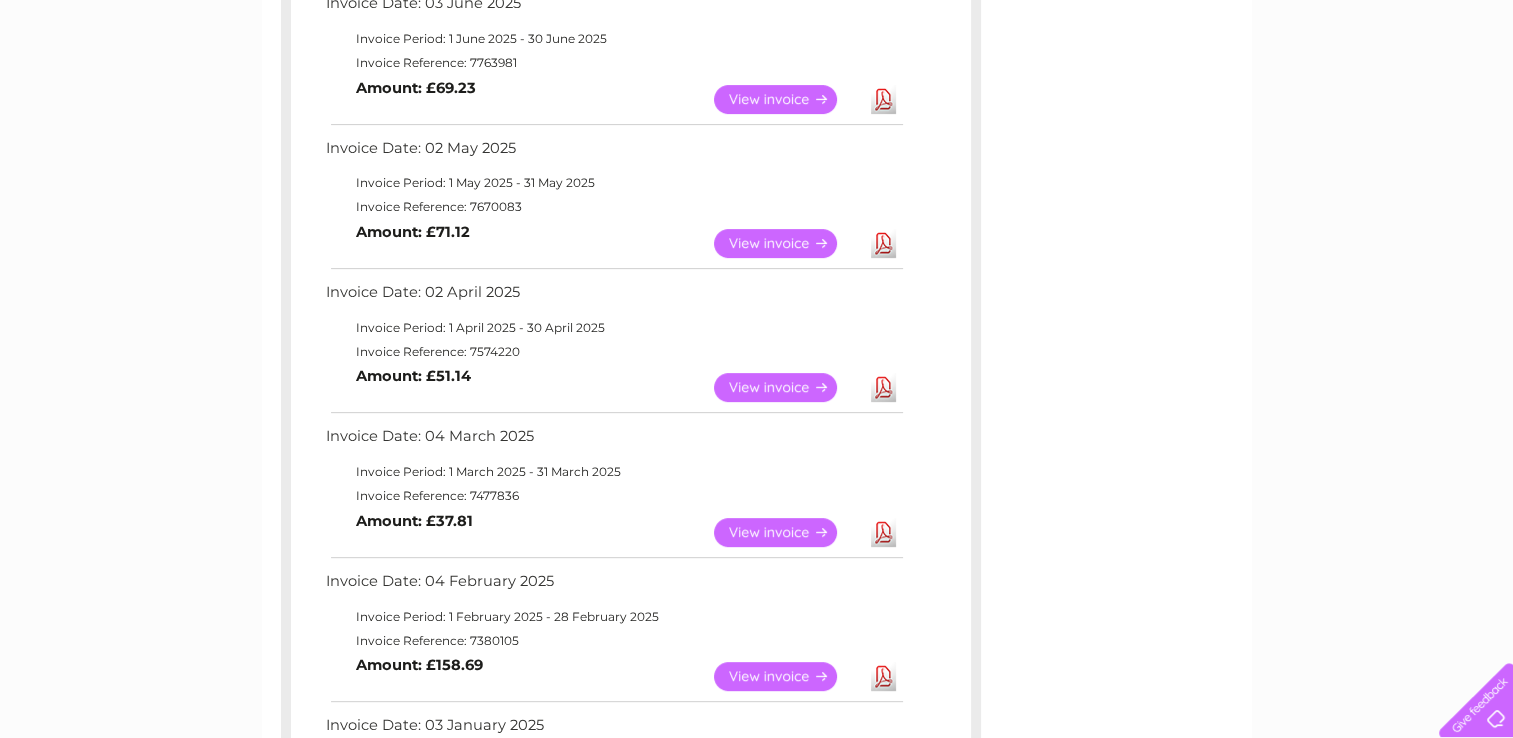 click on "View" at bounding box center [787, 387] 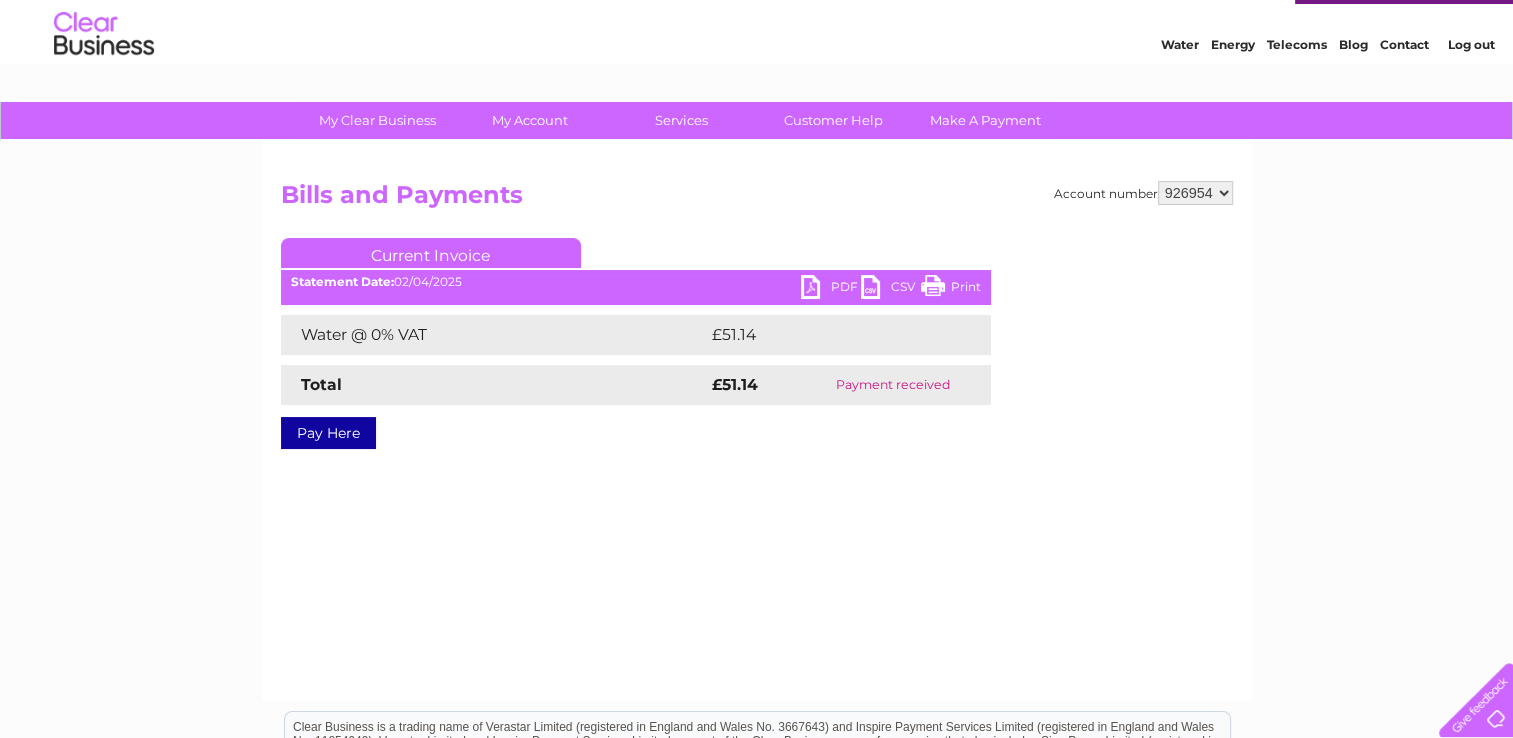 scroll, scrollTop: 51, scrollLeft: 0, axis: vertical 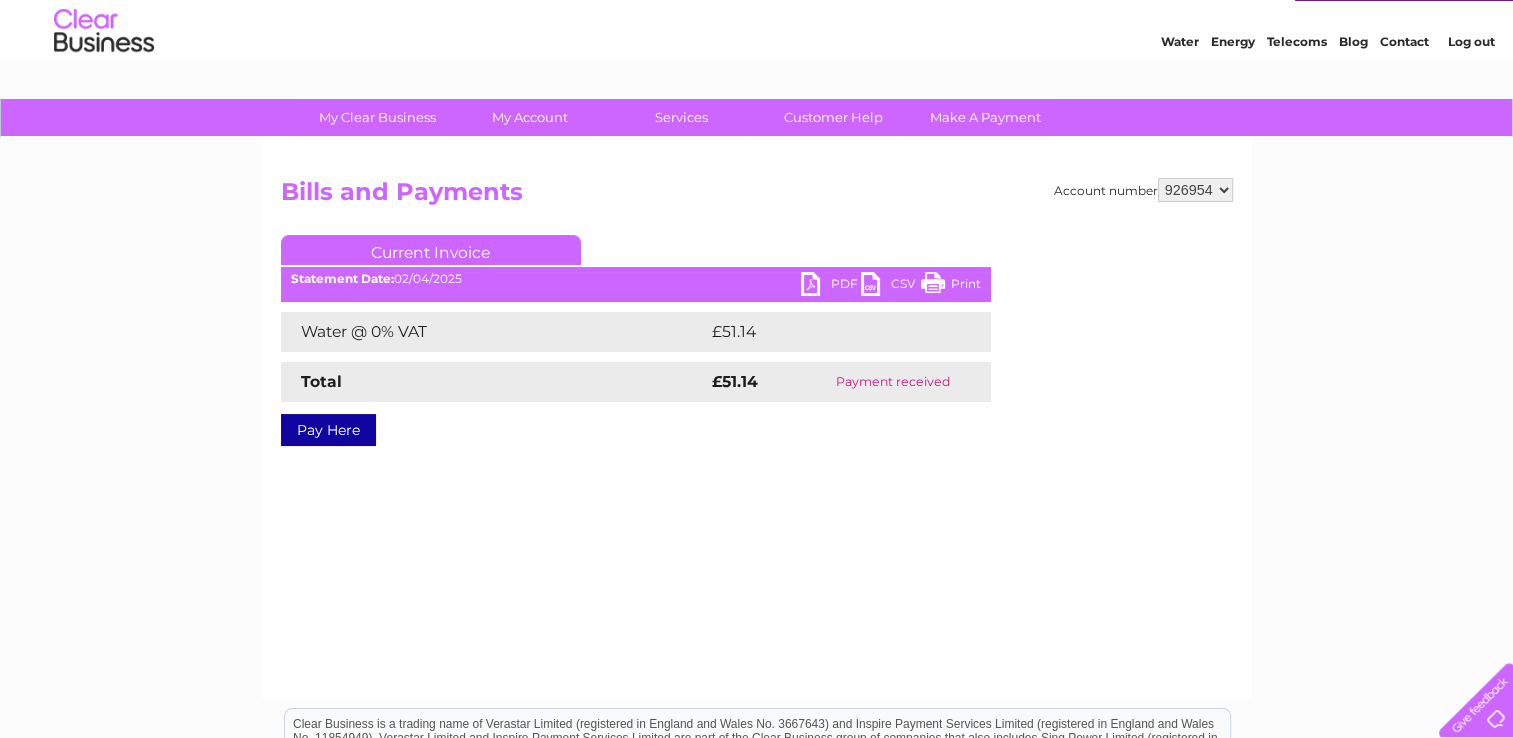 click on "PDF" at bounding box center (831, 286) 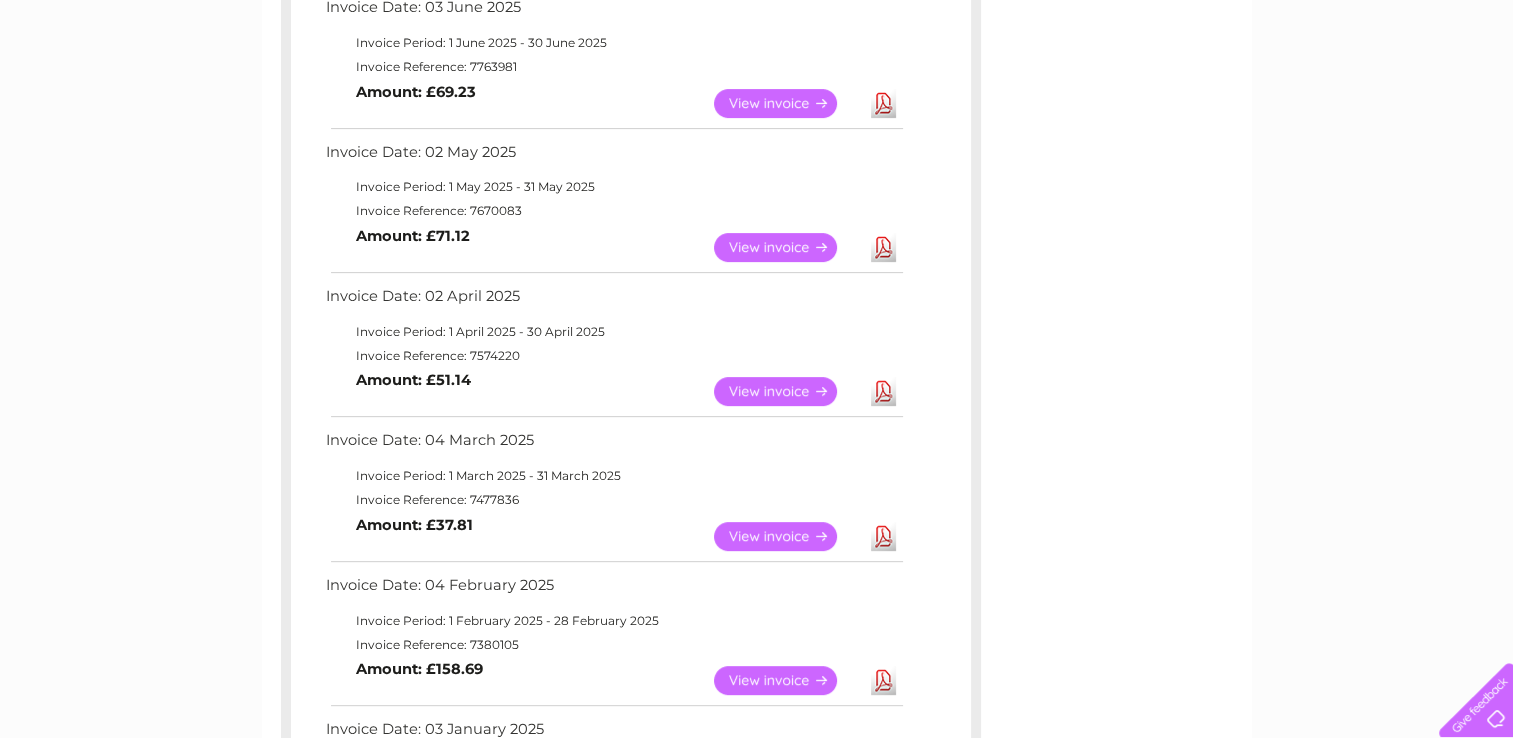scroll, scrollTop: 0, scrollLeft: 0, axis: both 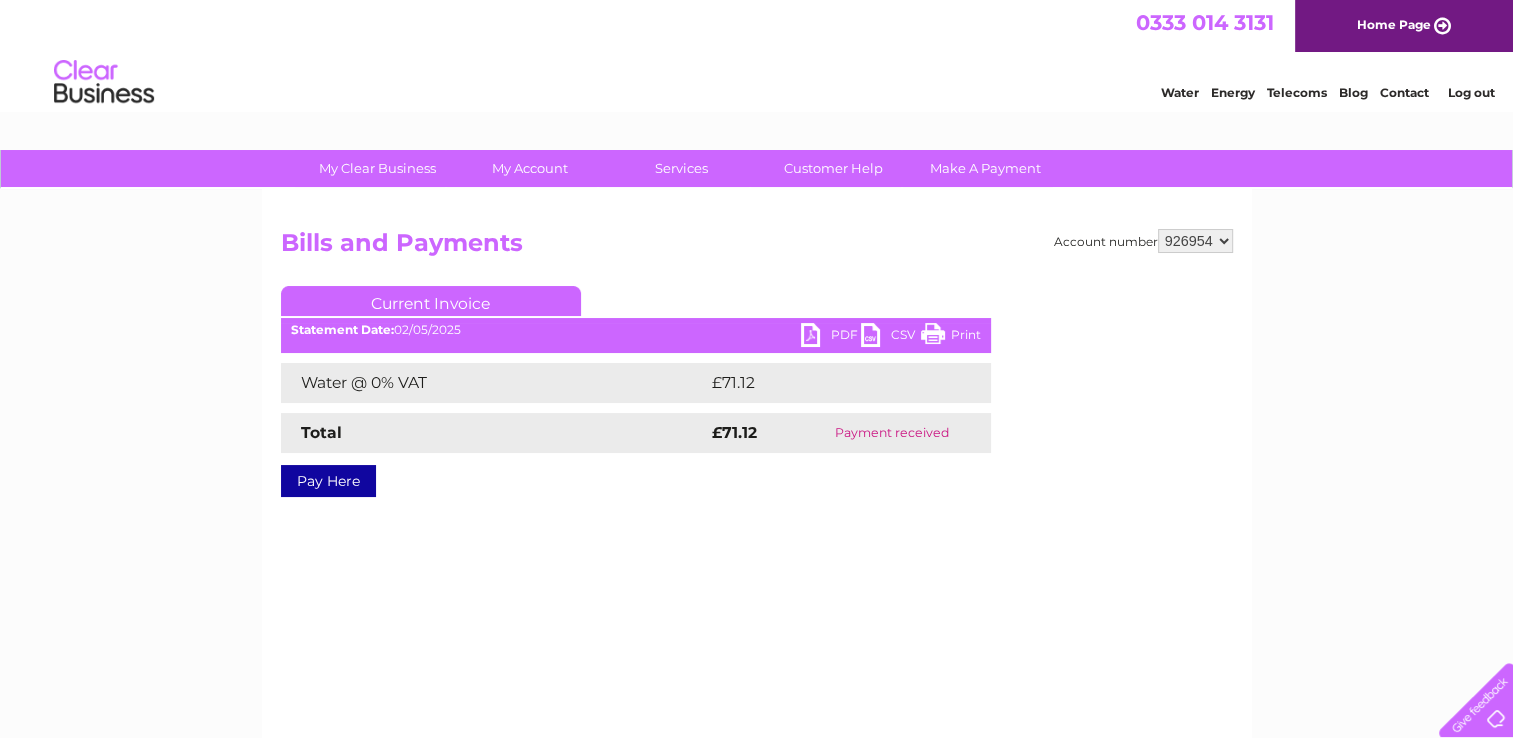 click on "PDF" at bounding box center (831, 337) 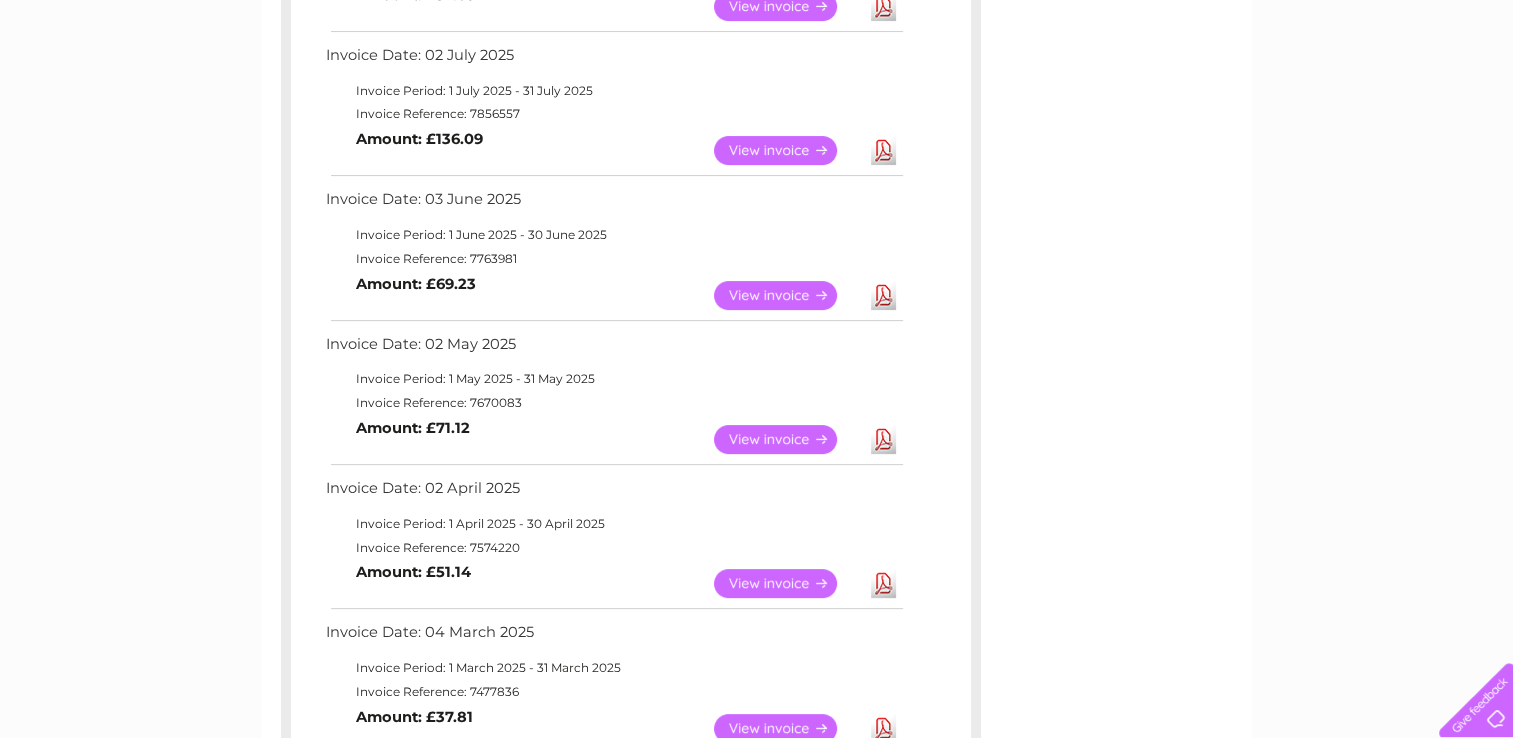 scroll, scrollTop: 477, scrollLeft: 0, axis: vertical 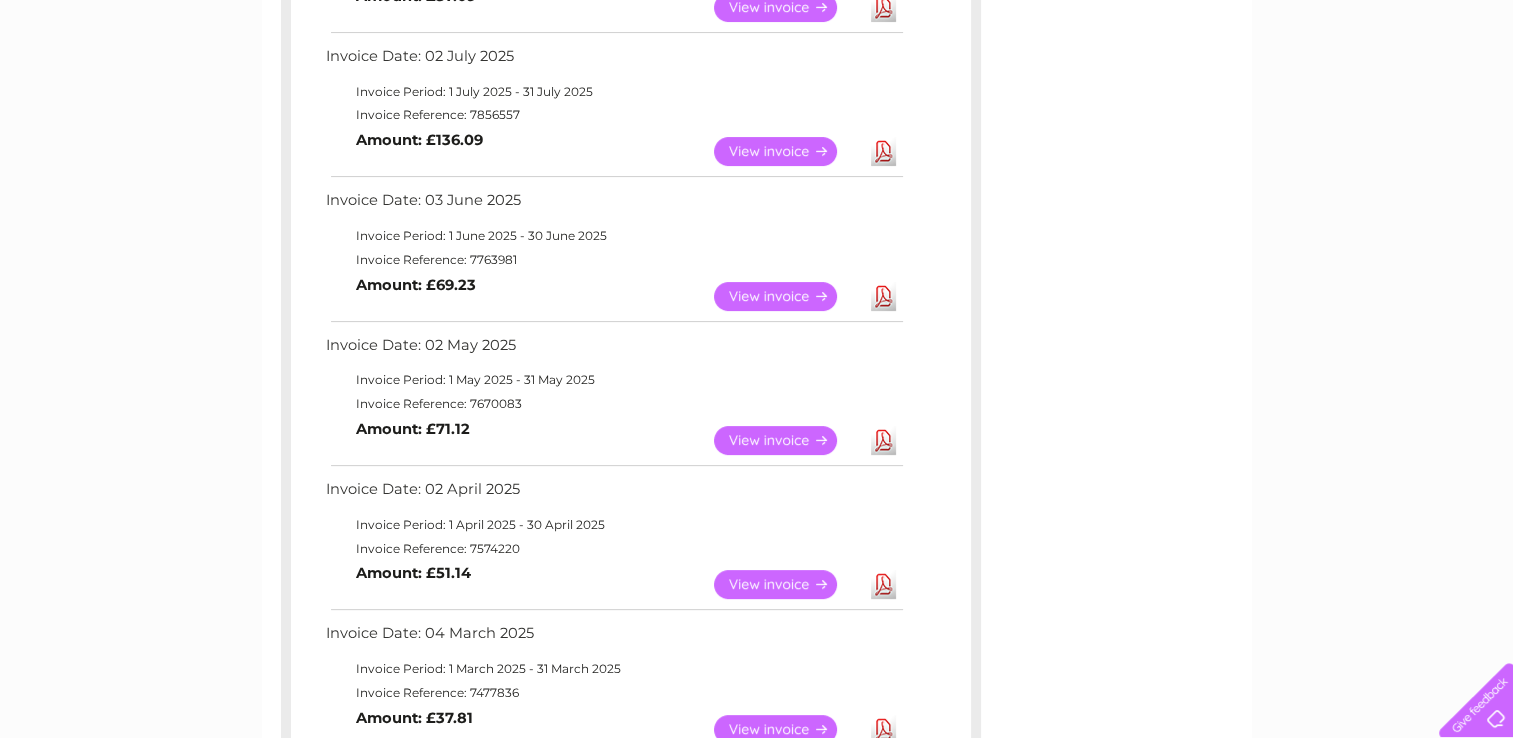 click on "View" at bounding box center (787, 296) 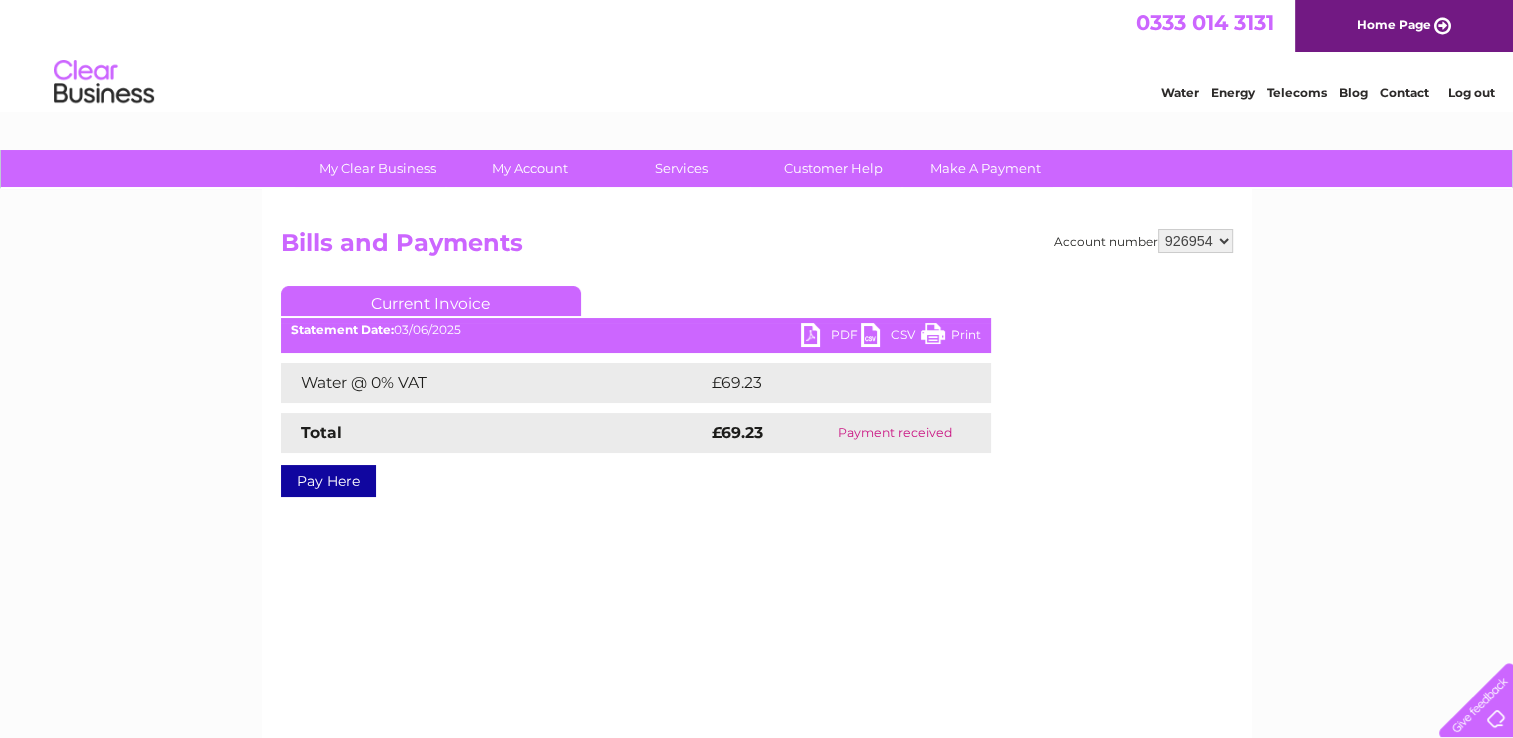 scroll, scrollTop: 0, scrollLeft: 0, axis: both 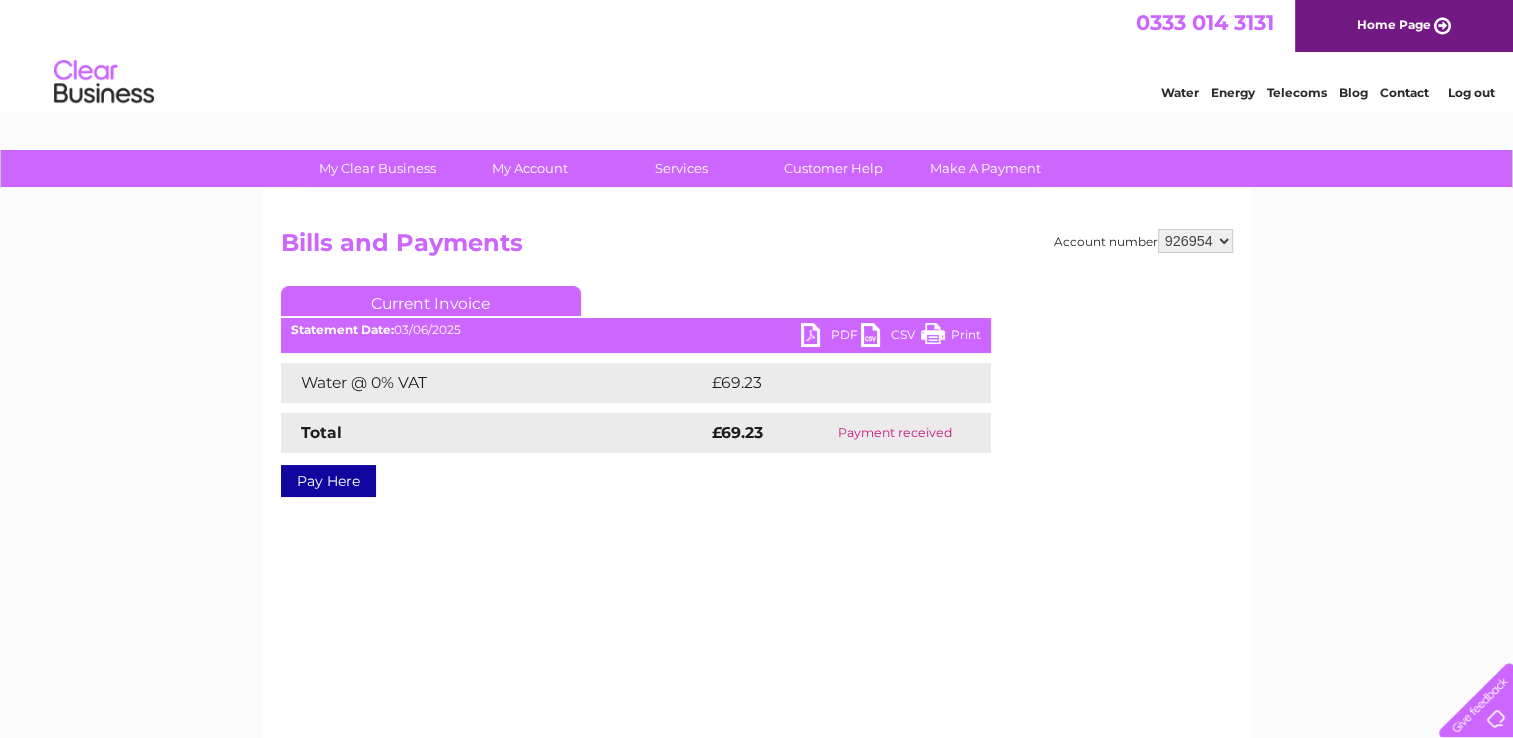 click on "PDF" at bounding box center (831, 337) 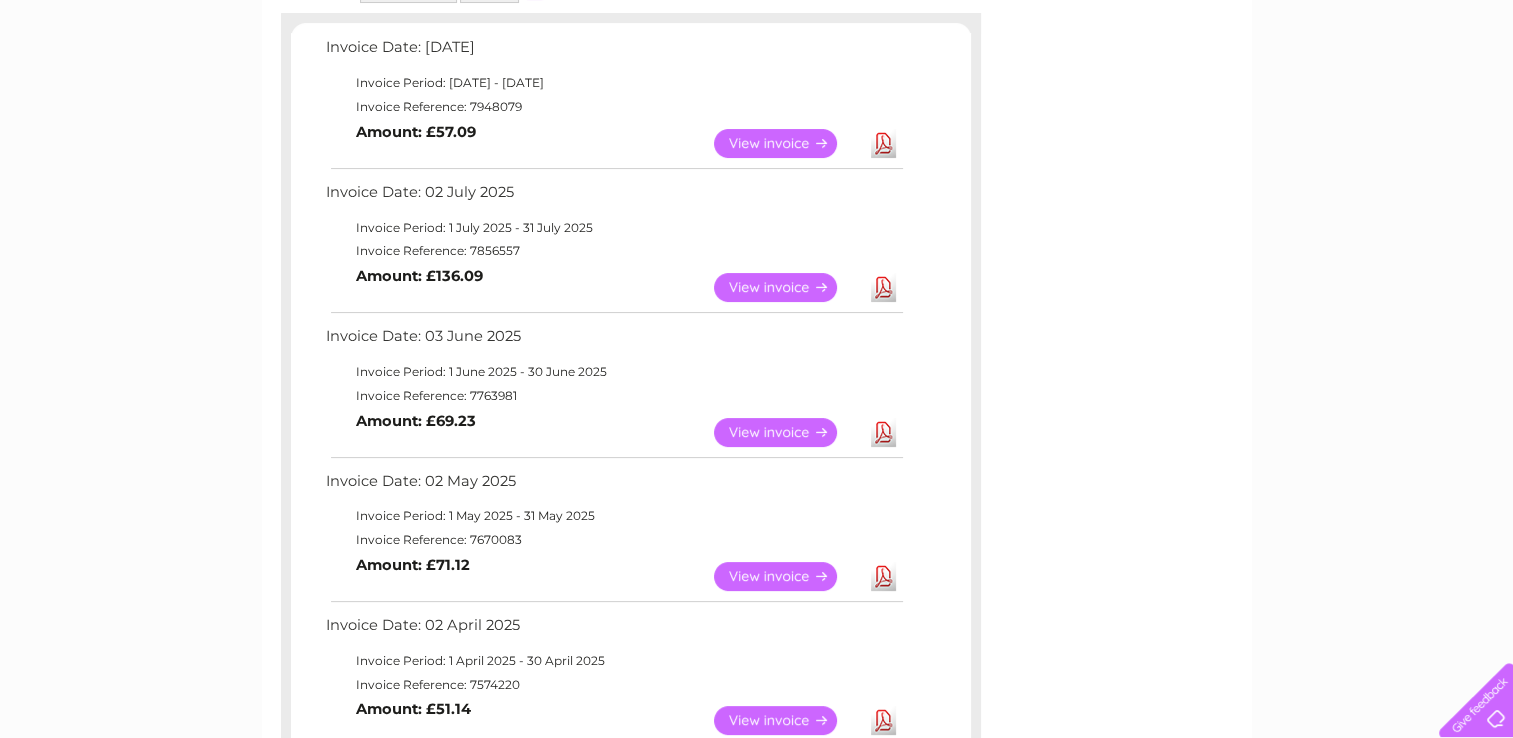 scroll, scrollTop: 340, scrollLeft: 0, axis: vertical 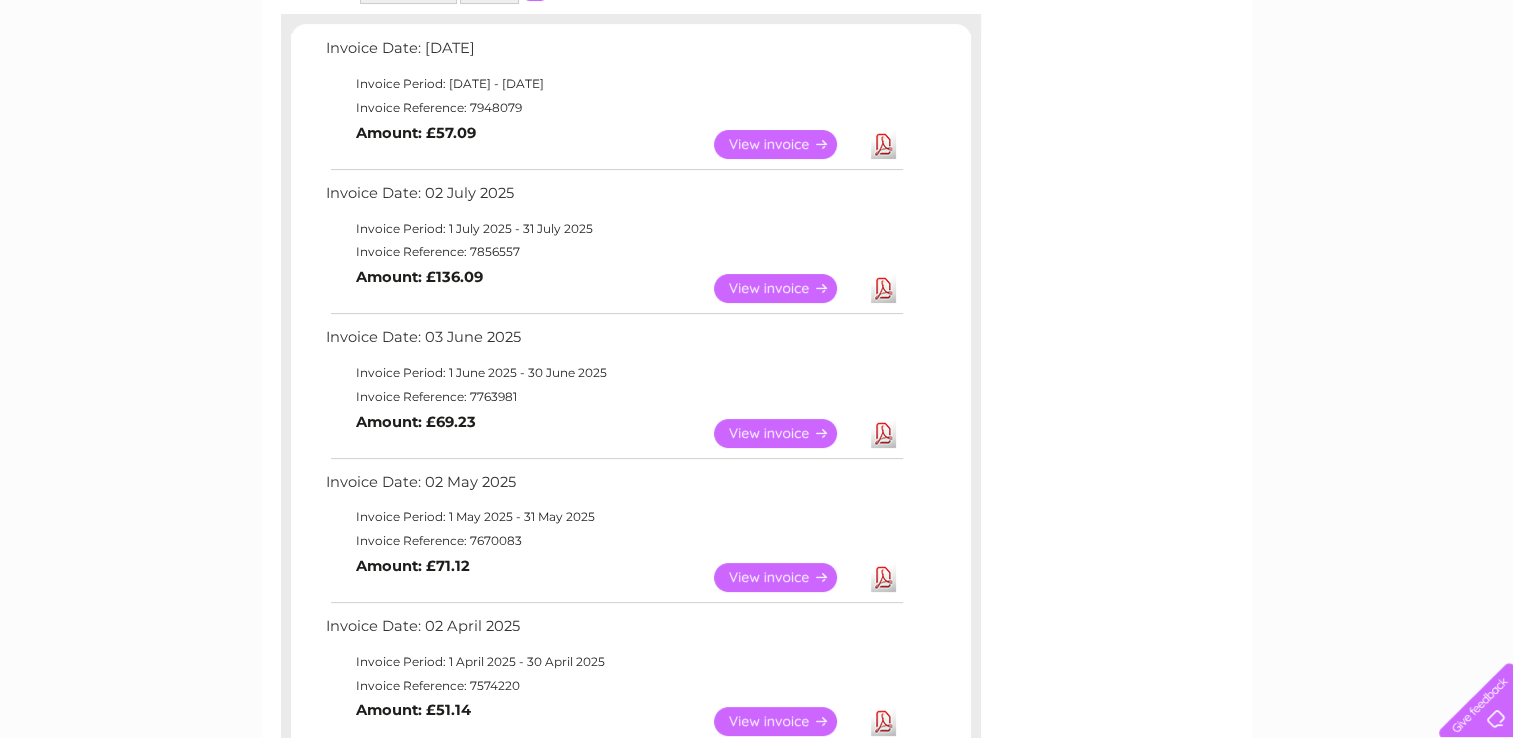 click on "View" at bounding box center [787, 288] 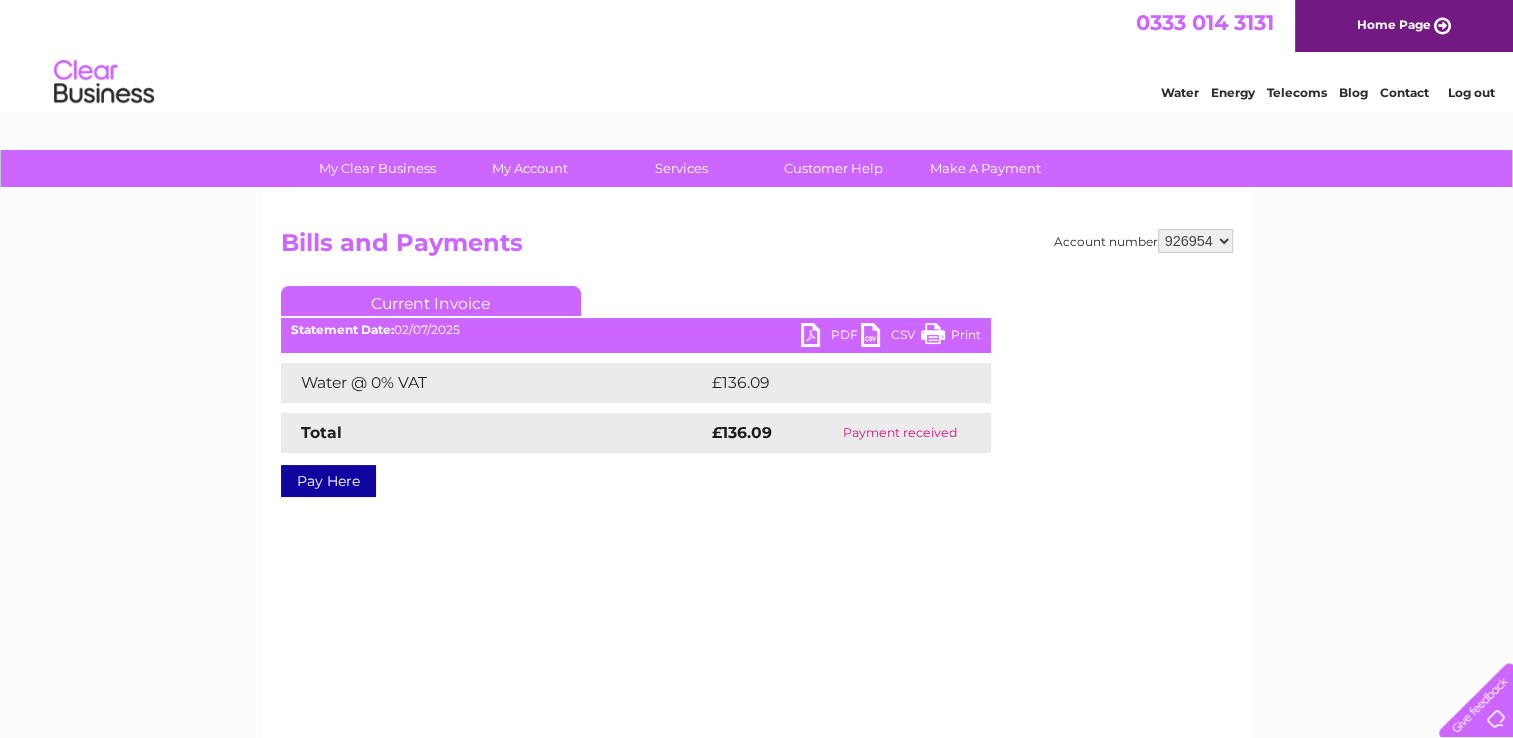 scroll, scrollTop: 0, scrollLeft: 0, axis: both 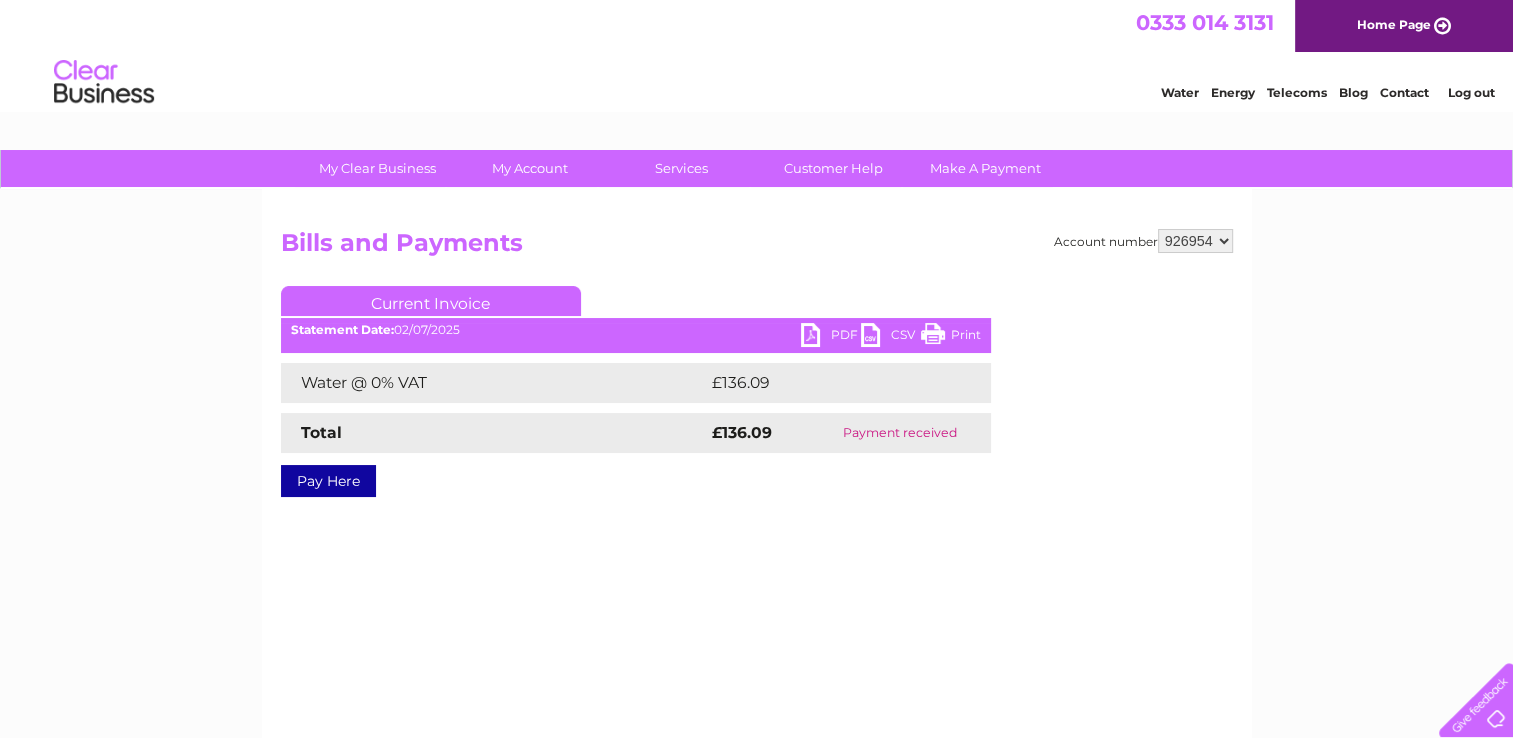 click on "PDF" at bounding box center [831, 337] 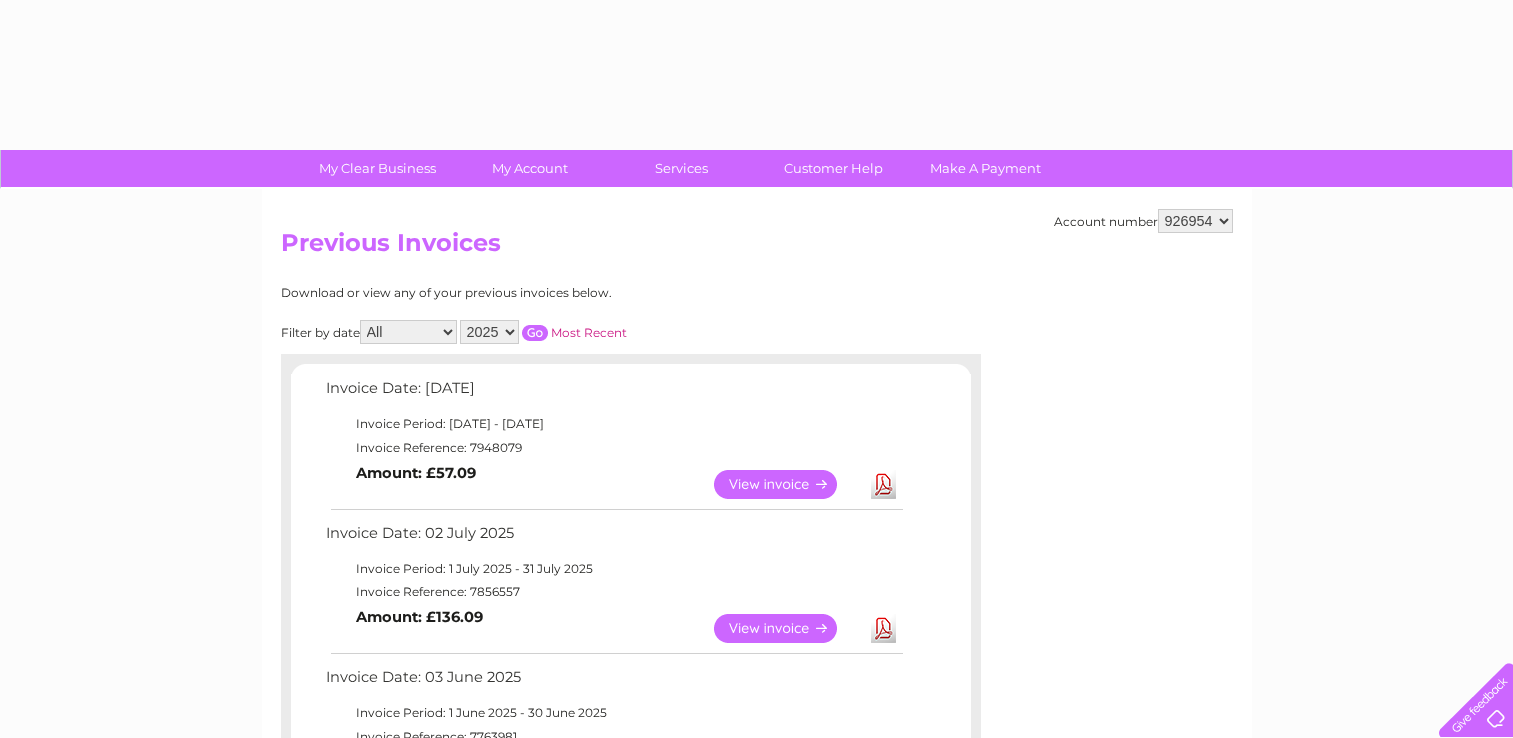 scroll, scrollTop: 340, scrollLeft: 0, axis: vertical 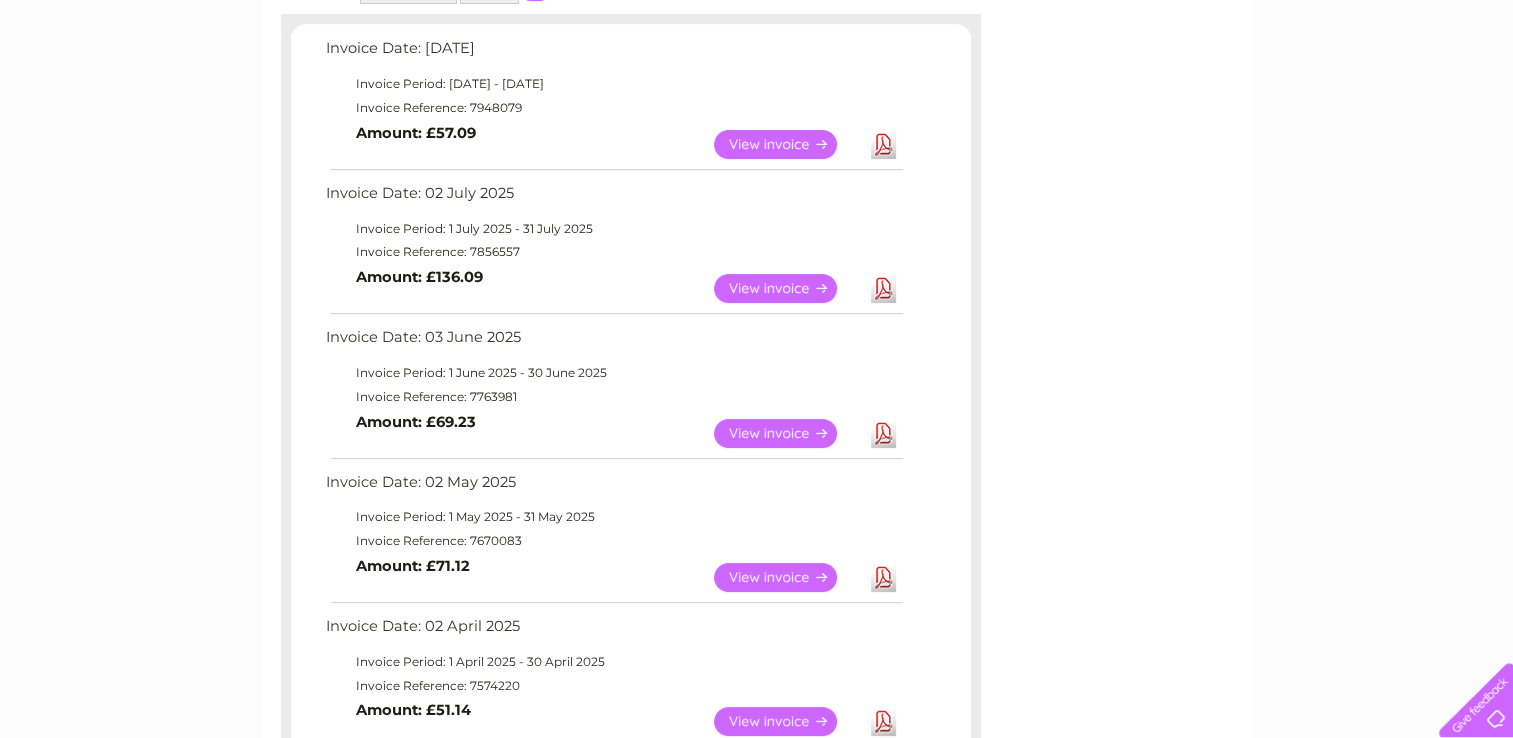 click on "View" at bounding box center (787, 144) 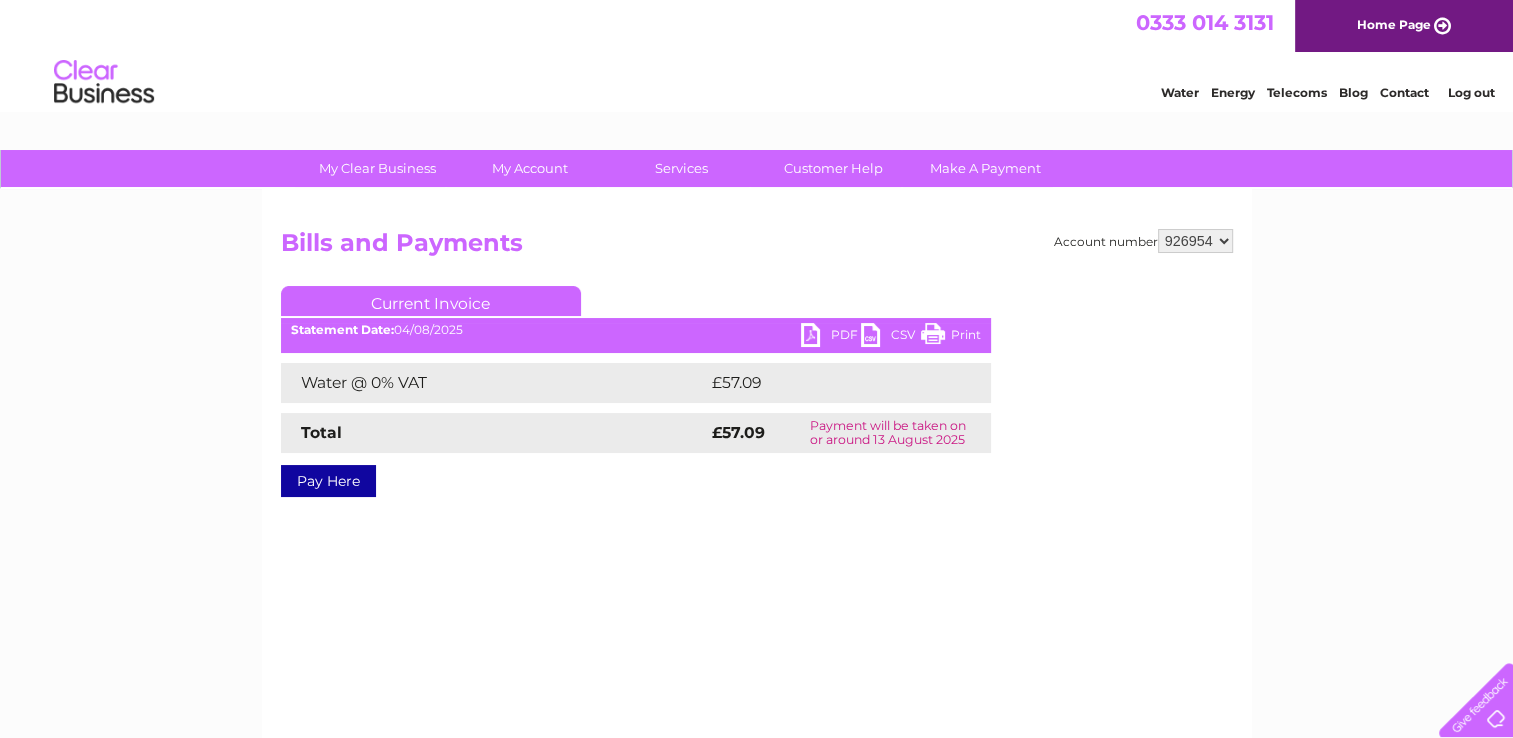 scroll, scrollTop: 0, scrollLeft: 0, axis: both 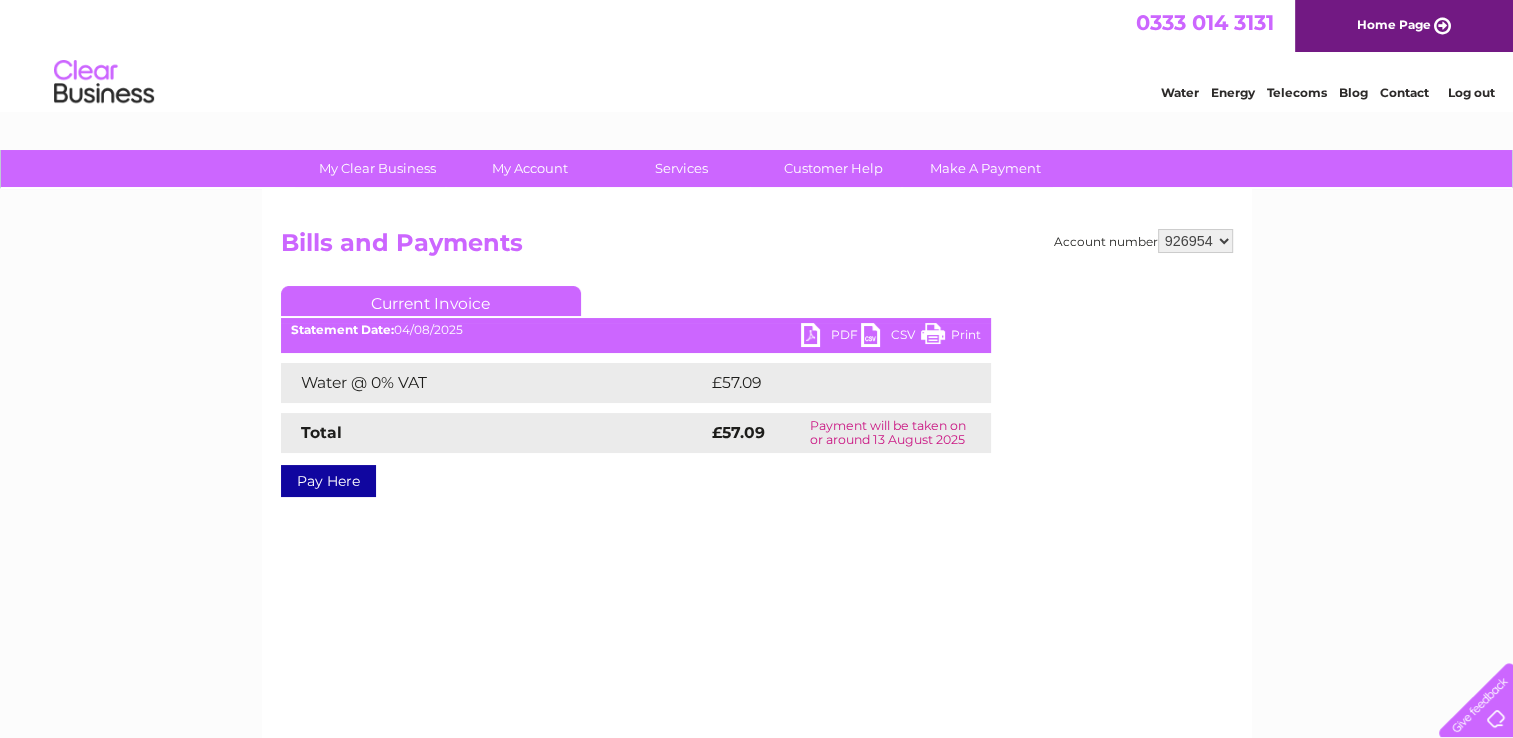 click on "PDF" at bounding box center [831, 337] 